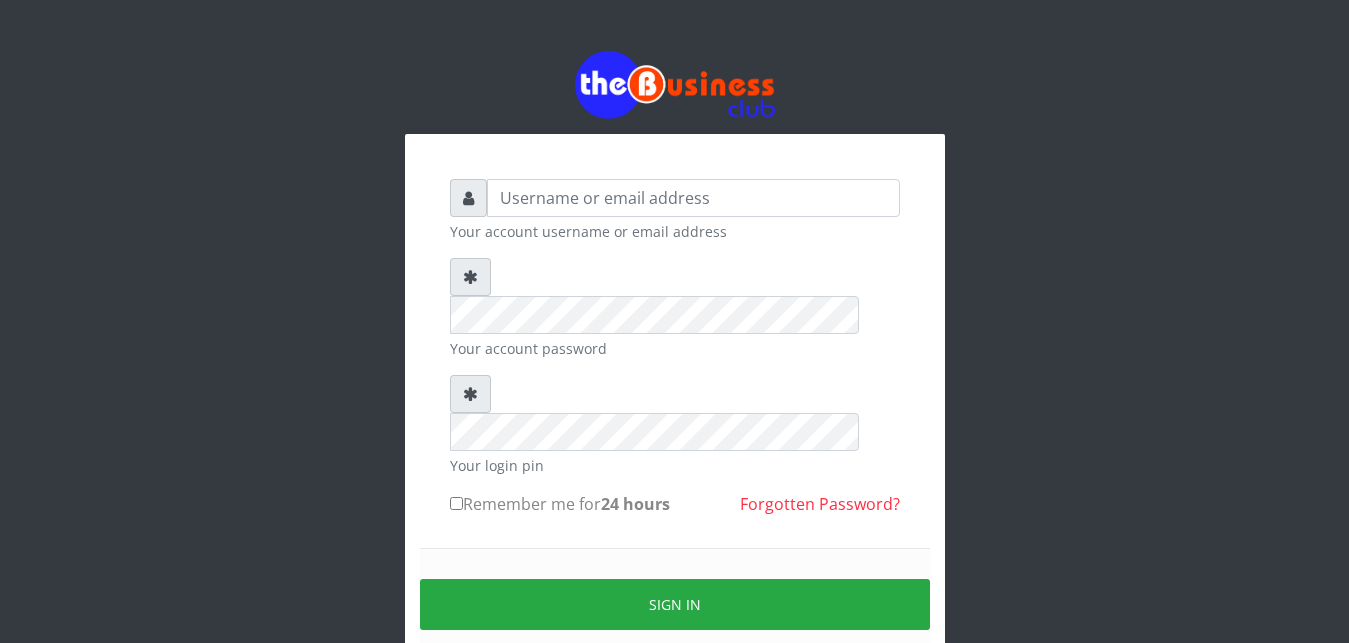 scroll, scrollTop: 0, scrollLeft: 0, axis: both 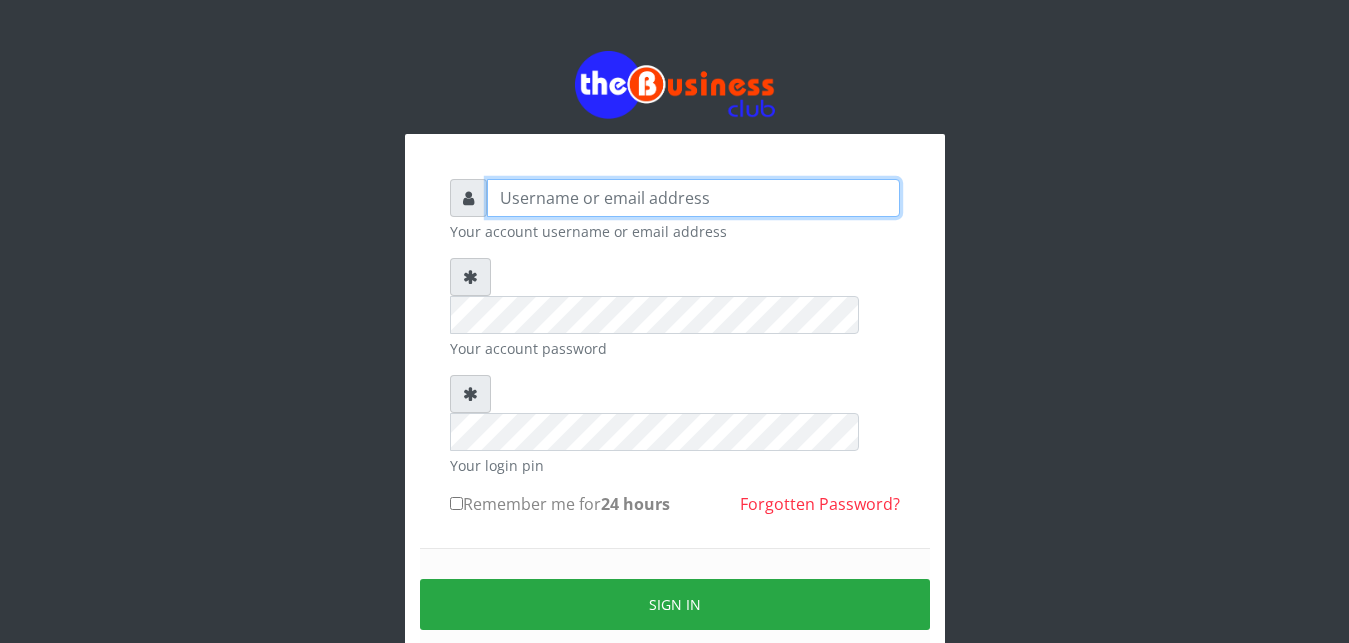 click at bounding box center (693, 198) 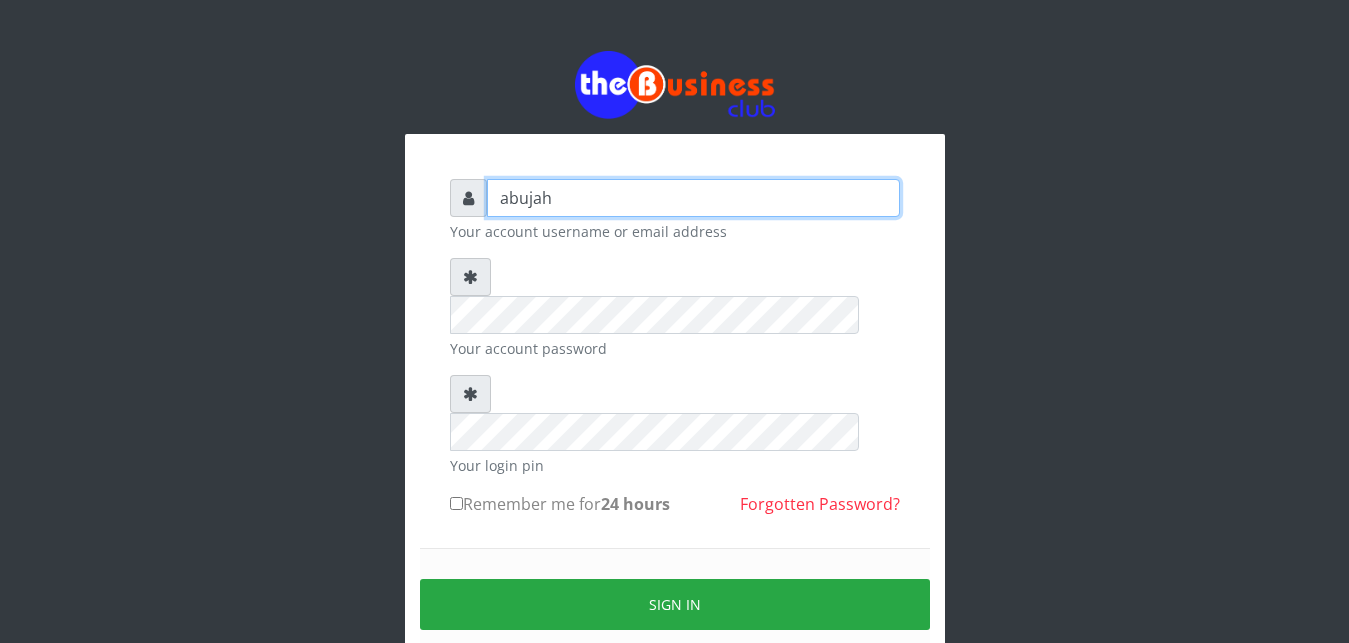 type on "abujah" 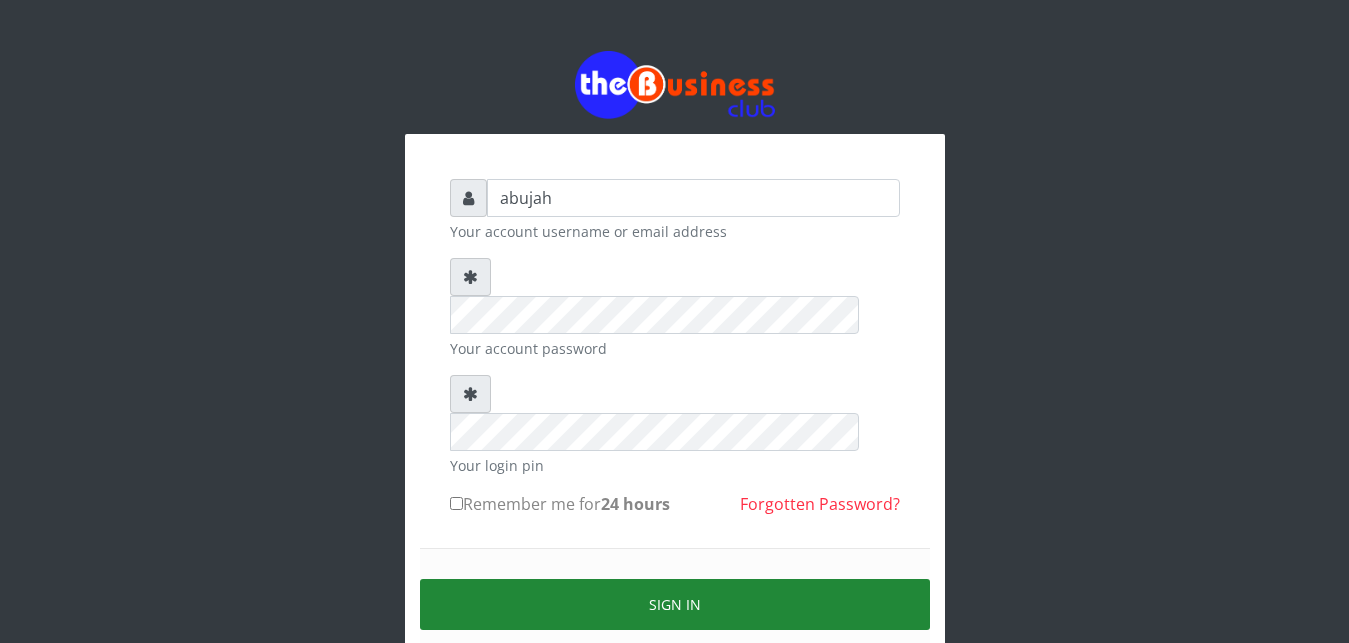 click on "Sign in" at bounding box center (675, 604) 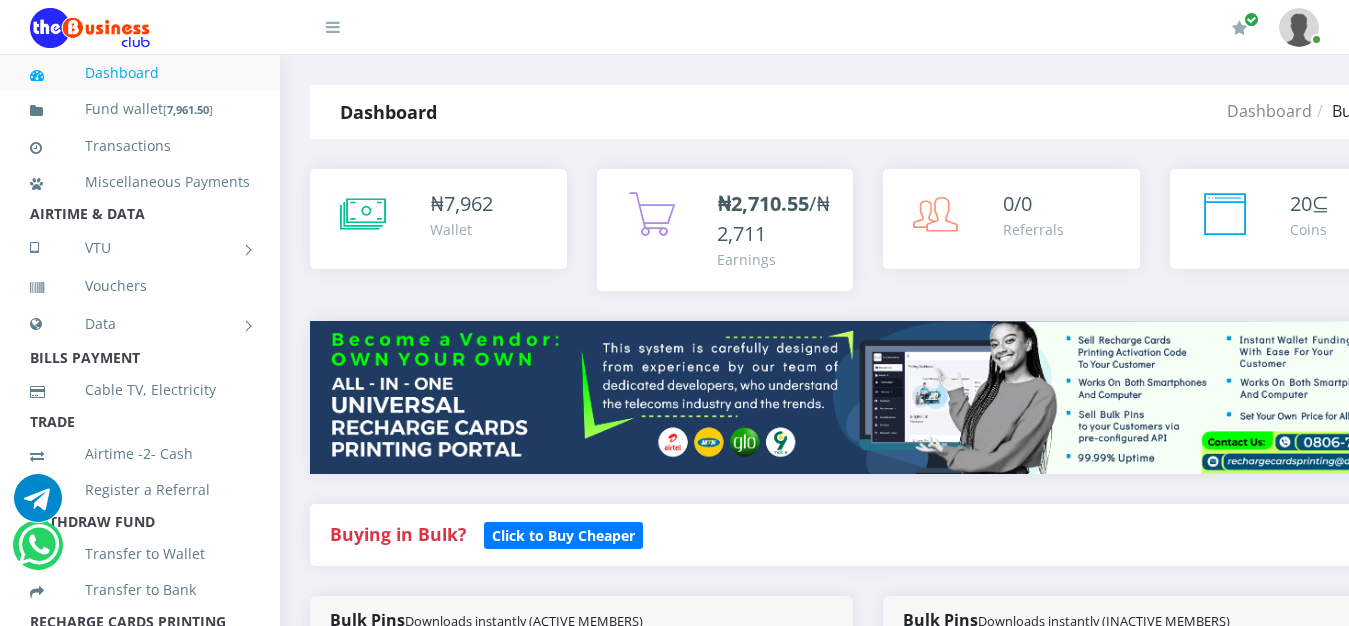 scroll, scrollTop: 0, scrollLeft: 0, axis: both 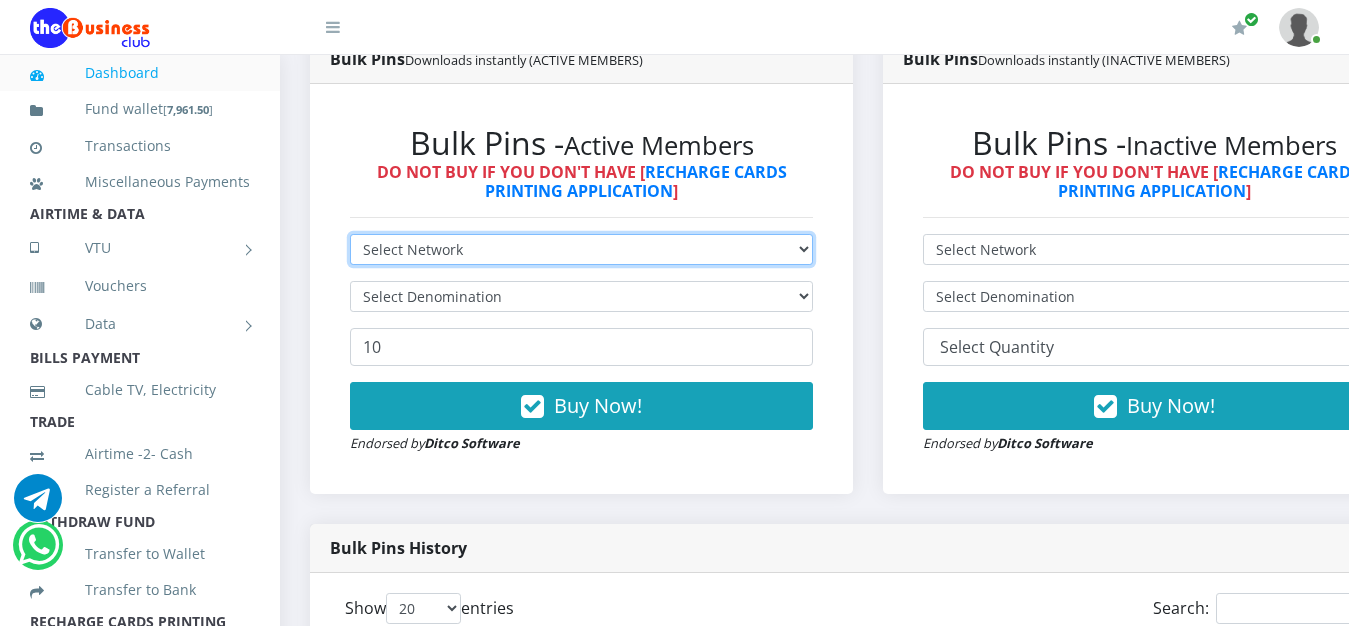 click on "Select Network
MTN
Globacom
9Mobile
Airtel" at bounding box center (581, 249) 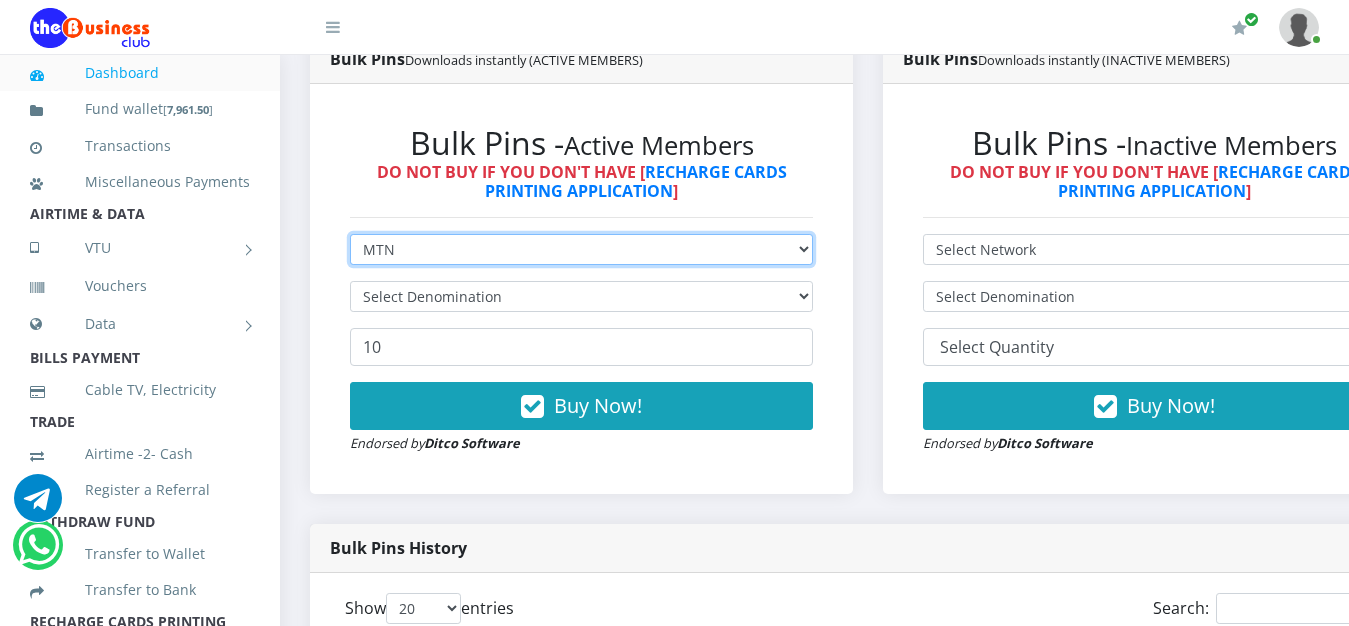 click on "MTN" at bounding box center (0, 0) 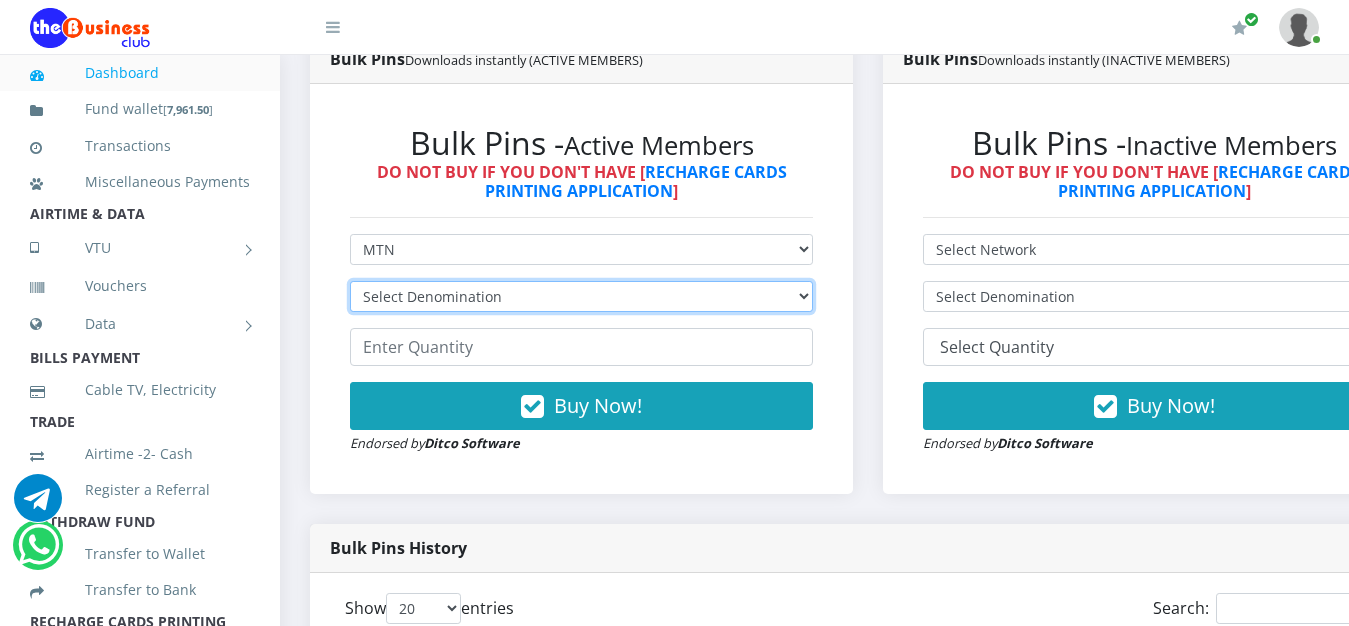 click on "Select Denomination MTN NGN100 - ₦96.94 MTN NGN200 - ₦193.88 MTN NGN400 - ₦387.76 MTN NGN500 - ₦484.70 MTN NGN1000 - ₦969.40 MTN NGN1500 - ₦1,454.10" at bounding box center [581, 296] 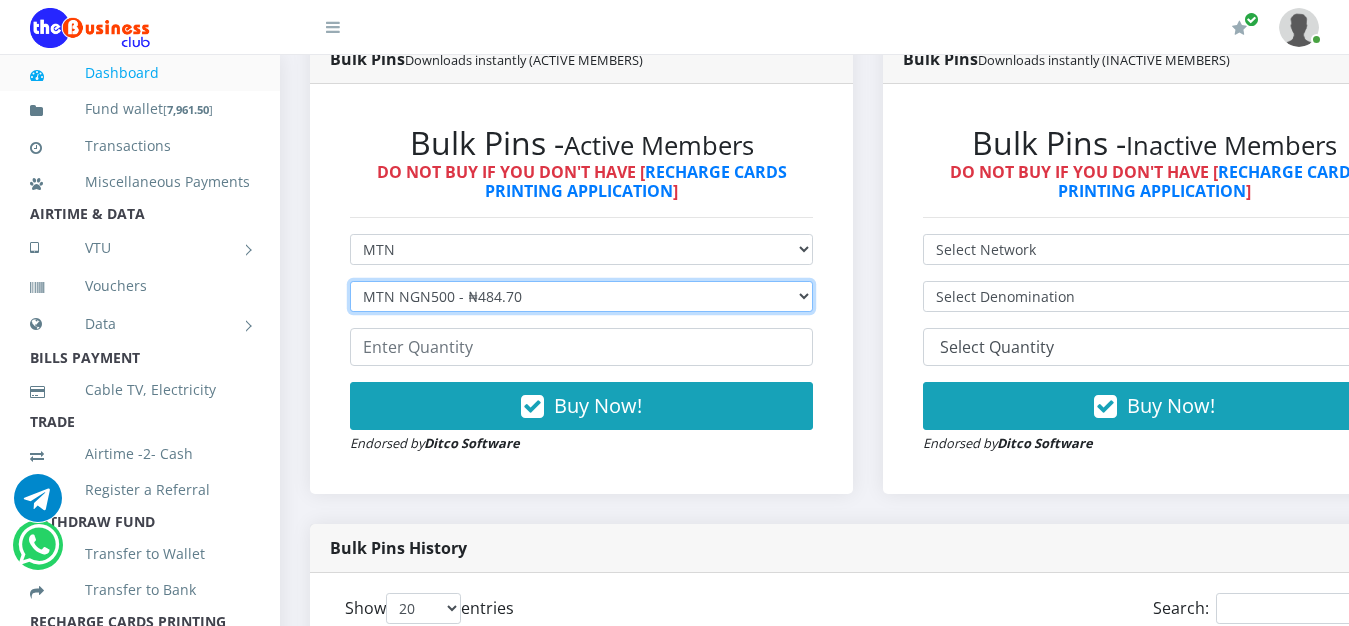 click on "MTN NGN500 - ₦484.70" at bounding box center (0, 0) 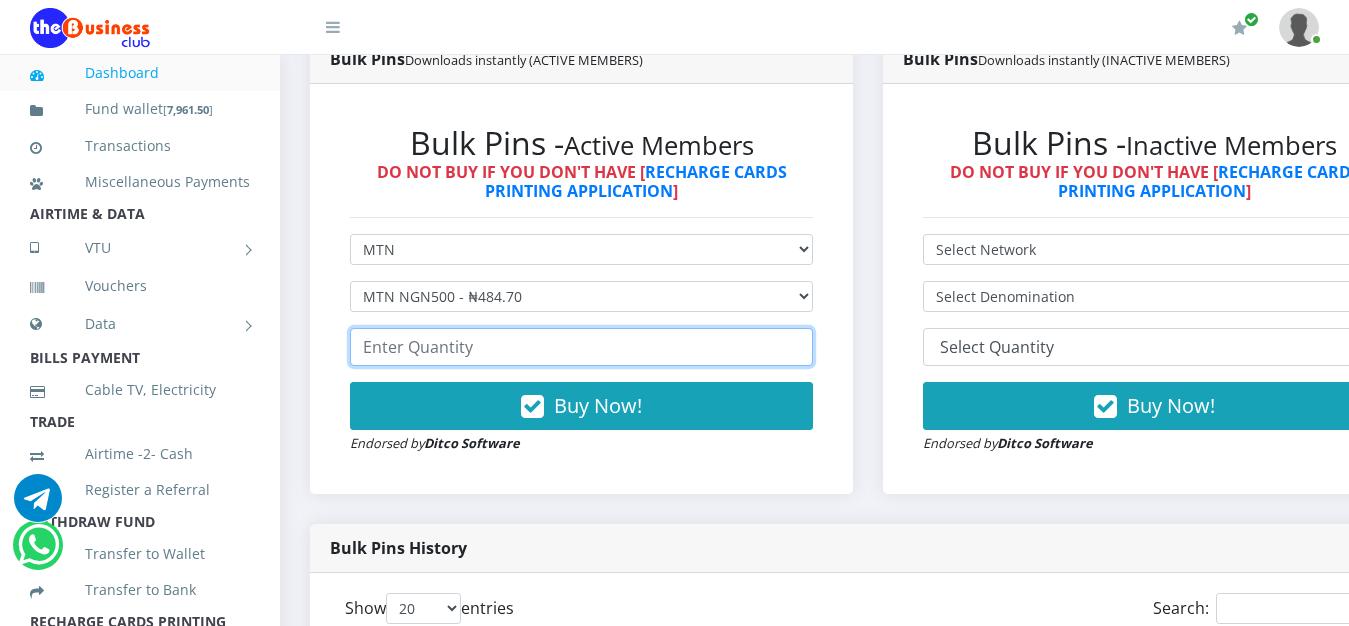 click at bounding box center [581, 347] 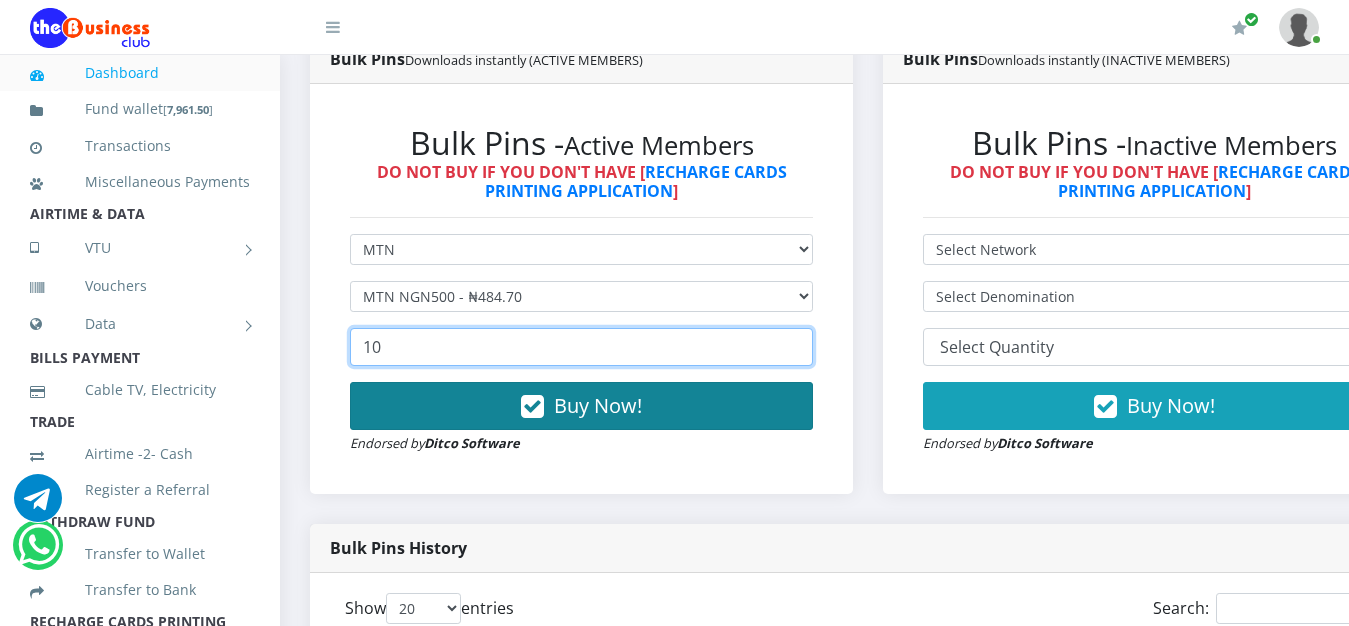 type on "10" 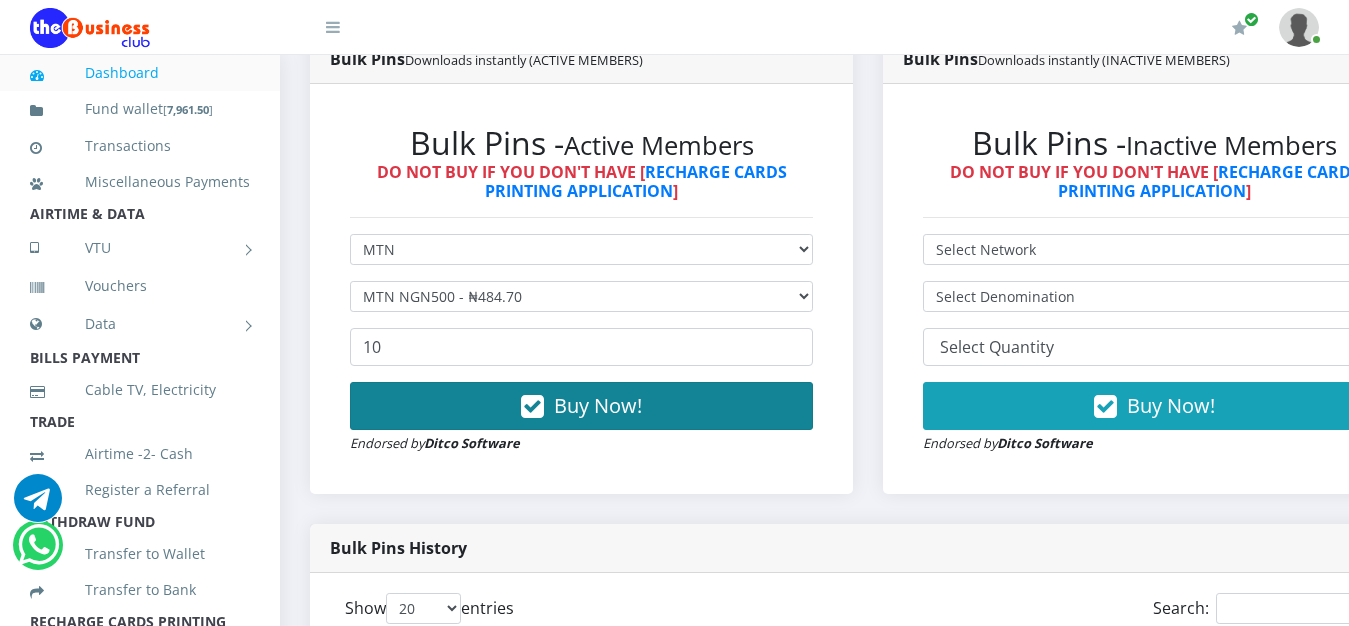 click on "Buy Now!" at bounding box center [581, 406] 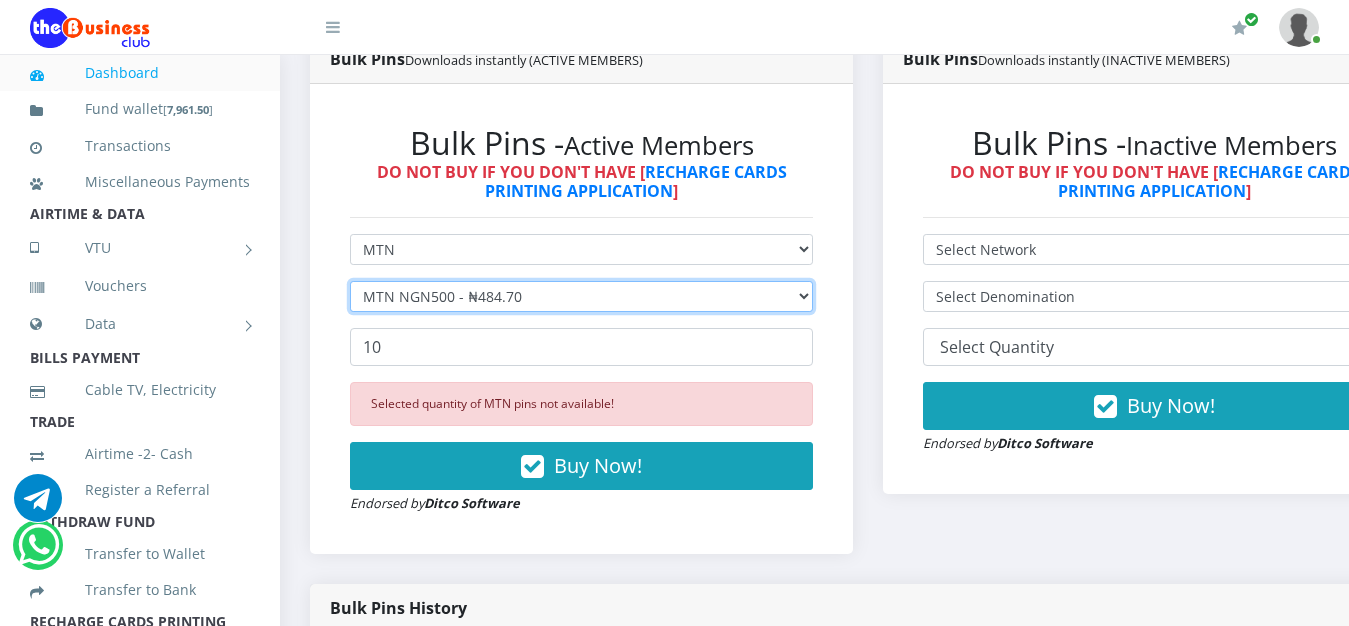 click on "Select Denomination MTN NGN100 - ₦96.94 MTN NGN200 - ₦193.88 MTN NGN400 - ₦387.76 MTN NGN500 - ₦484.70 MTN NGN1000 - ₦969.40 MTN NGN1500 - ₦1,454.10" at bounding box center (581, 296) 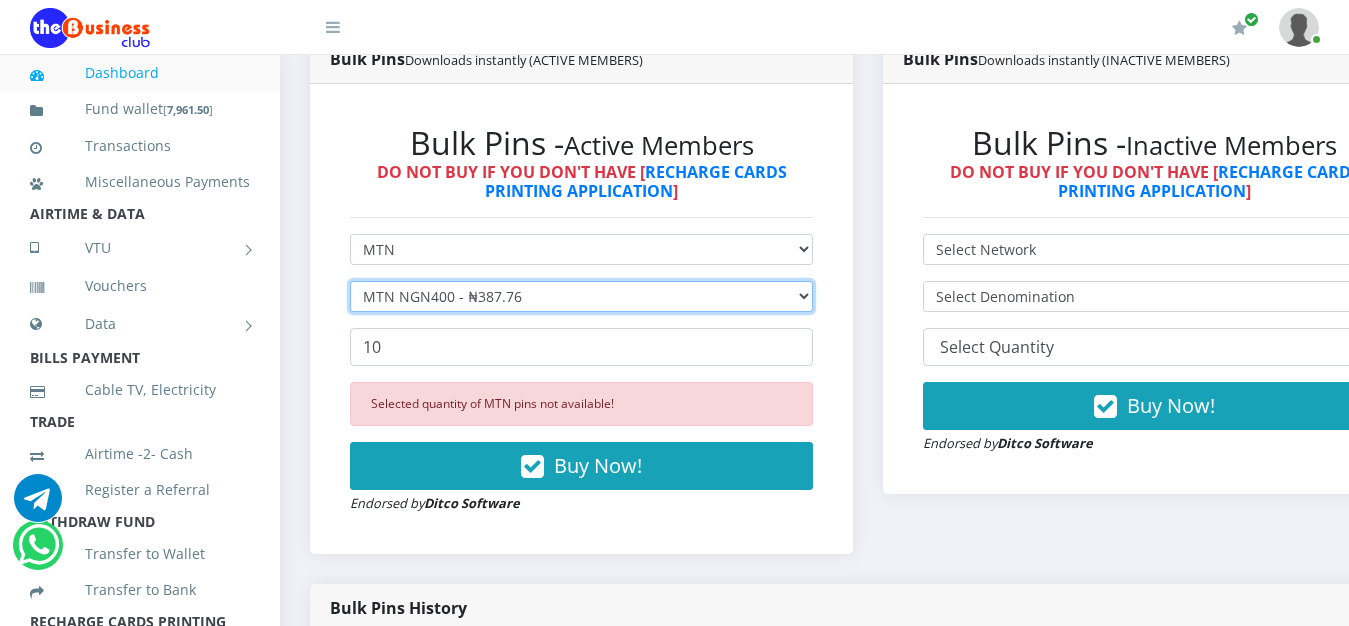 click on "MTN NGN400 - ₦387.76" at bounding box center [0, 0] 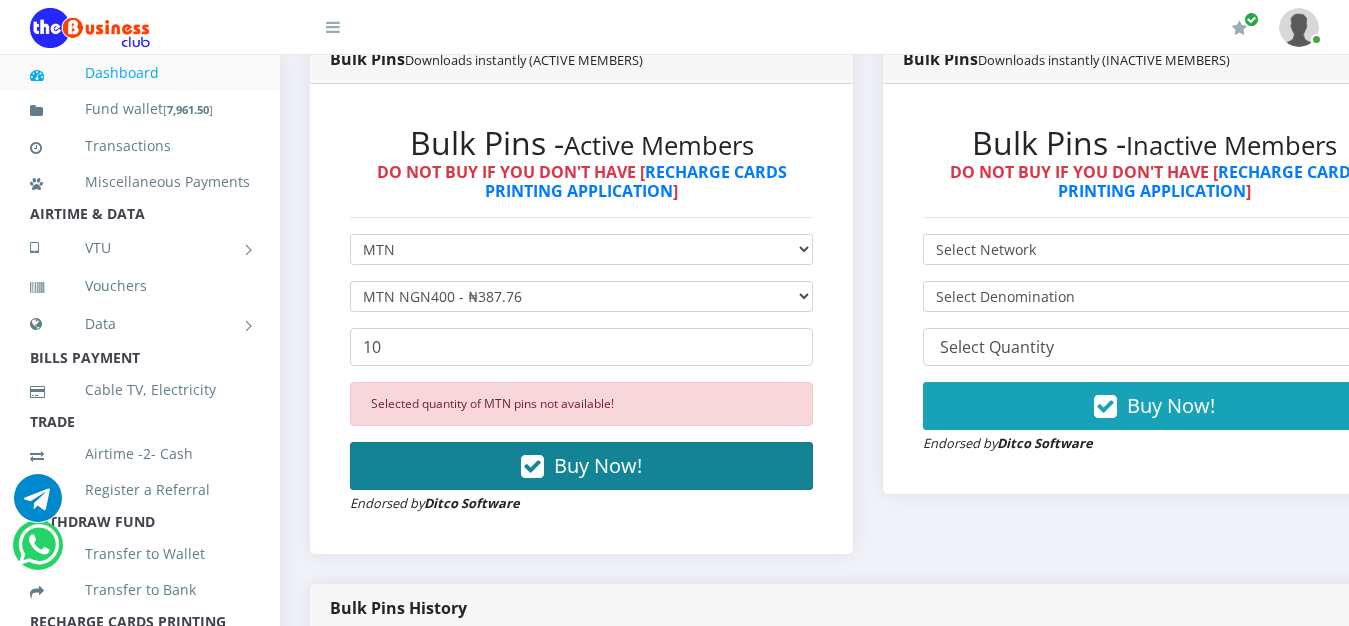 click on "Buy Now!" at bounding box center (598, 465) 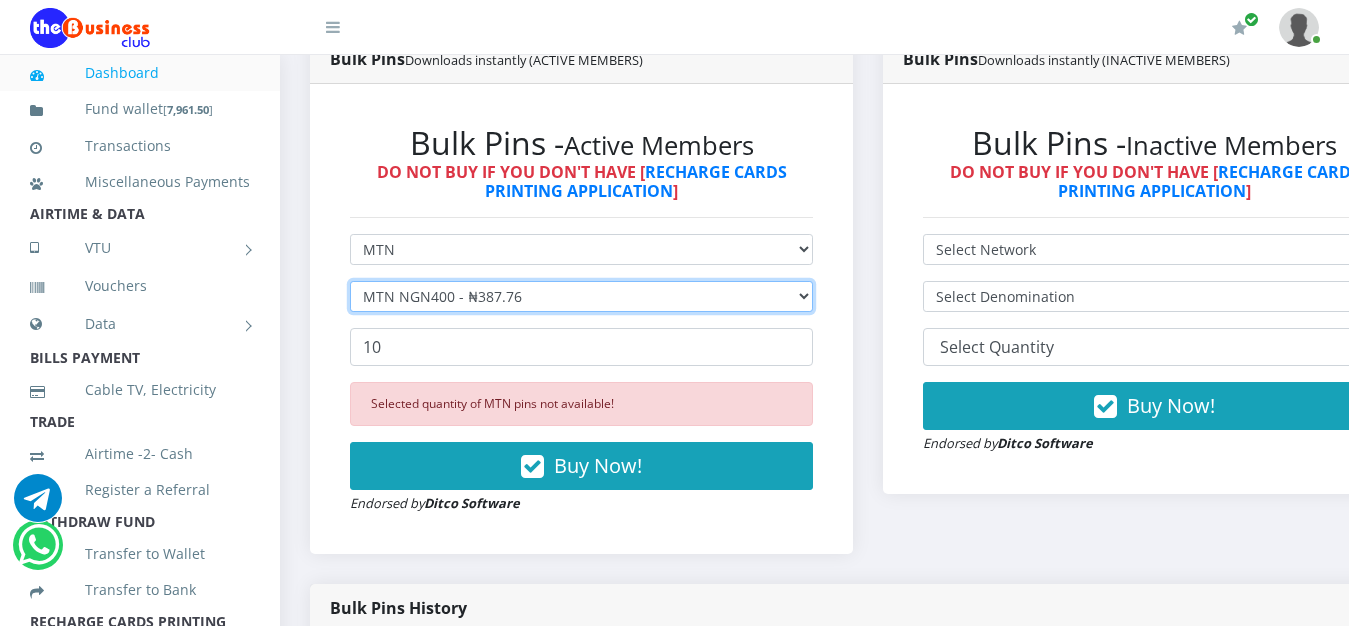 click on "Select Denomination MTN NGN100 - ₦96.94 MTN NGN200 - ₦193.88 MTN NGN400 - ₦387.76 MTN NGN500 - ₦484.70 MTN NGN1000 - ₦969.40 MTN NGN1500 - ₦1,454.10" at bounding box center (581, 296) 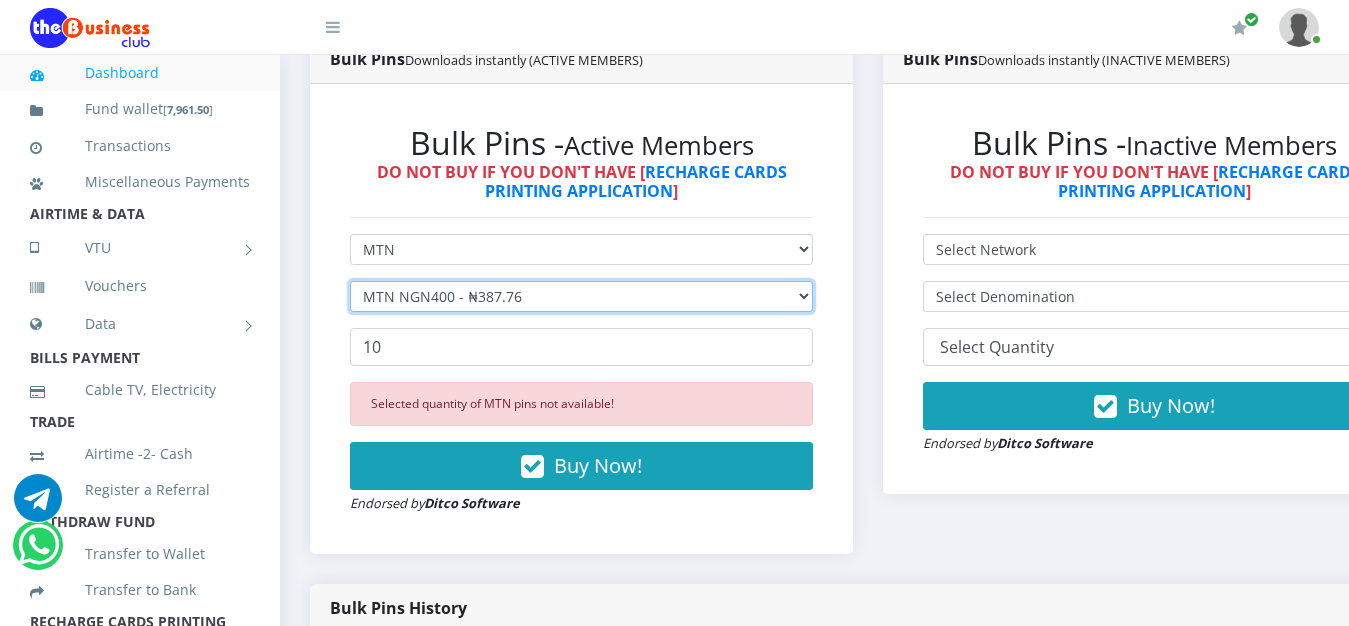 select on "969.4-1000" 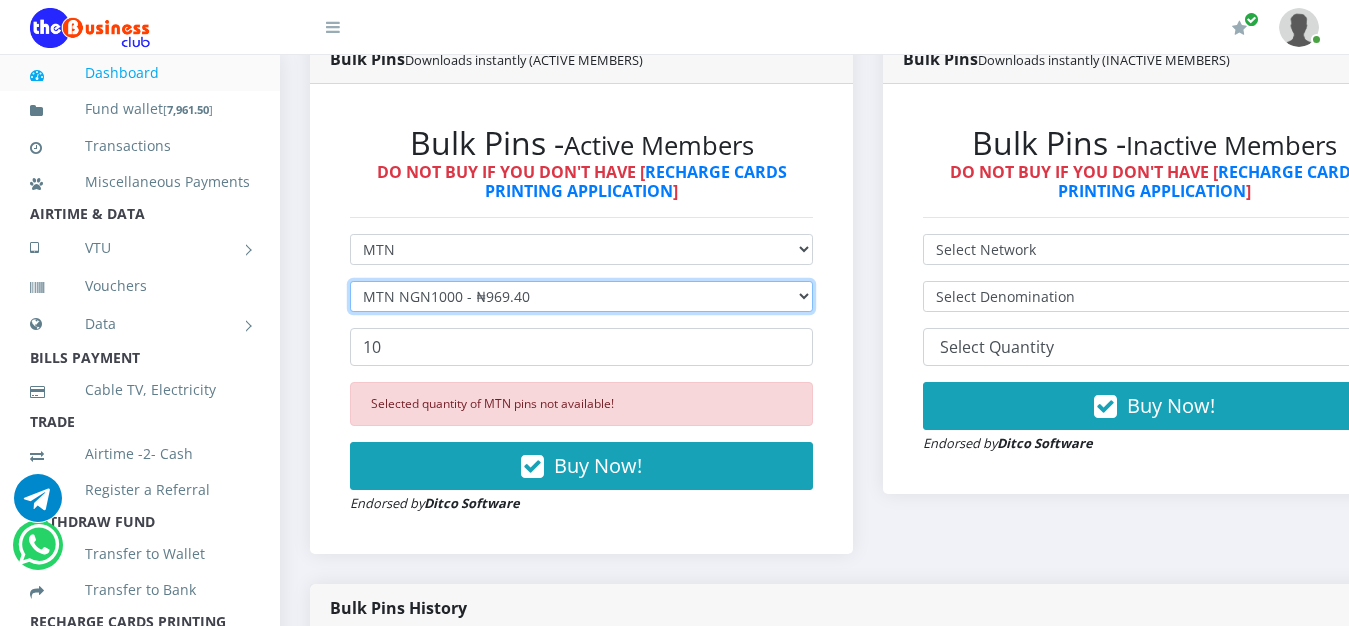click on "MTN NGN1000 - ₦969.40" at bounding box center [0, 0] 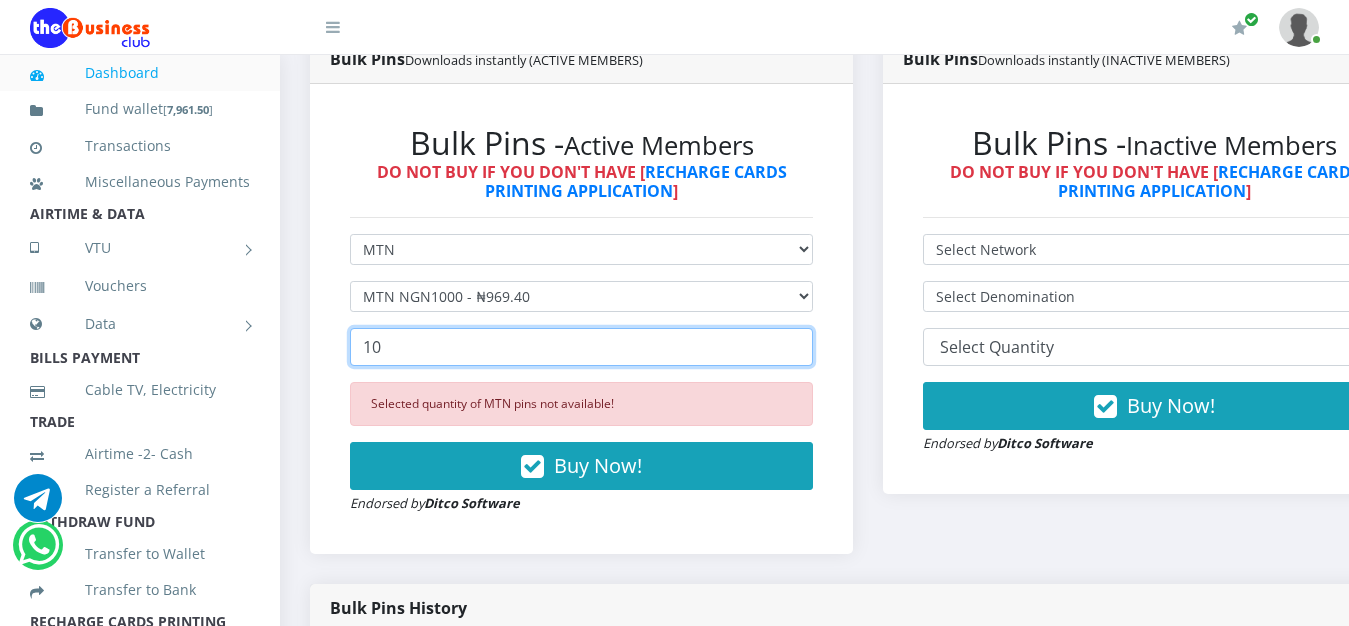 click on "10" at bounding box center (581, 347) 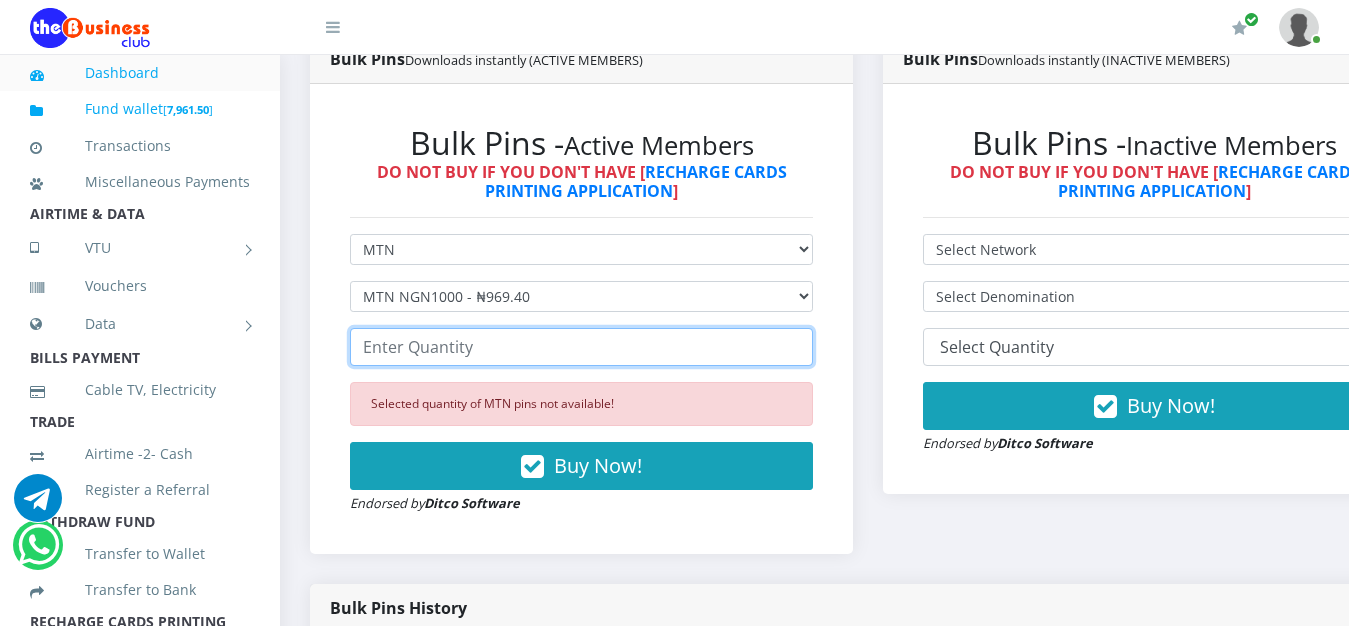 type 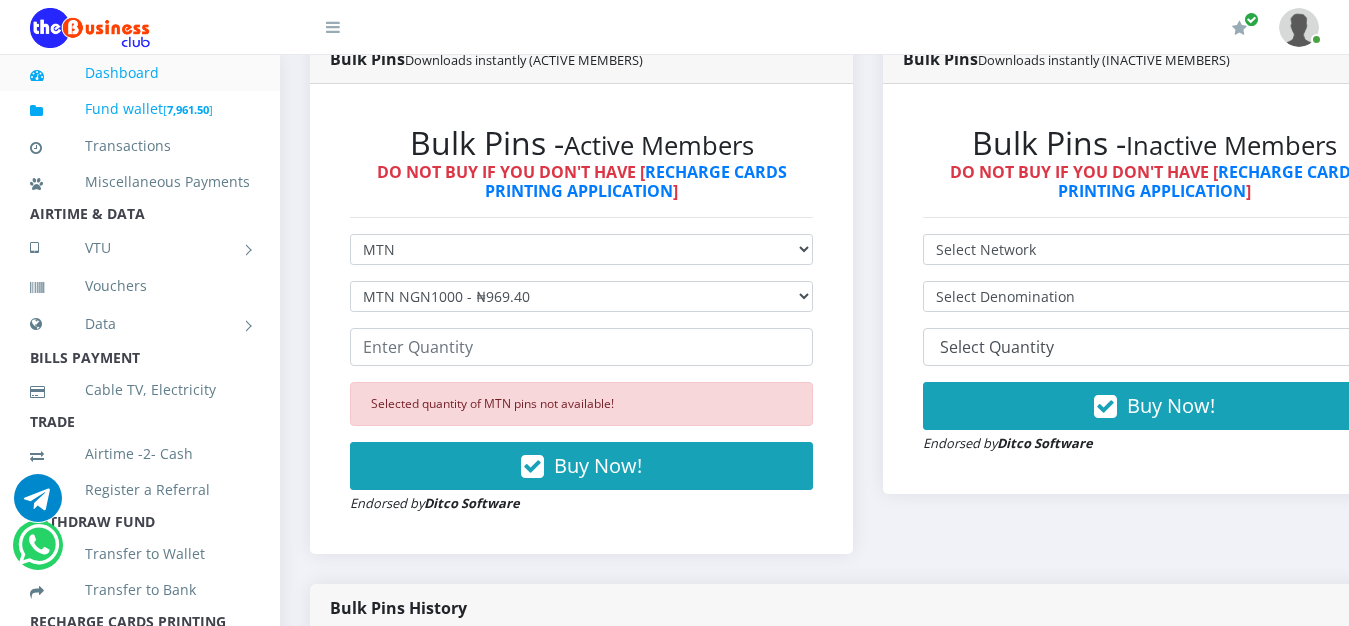 click on "Fund wallet  [ 7,961.50 ]" at bounding box center (140, 109) 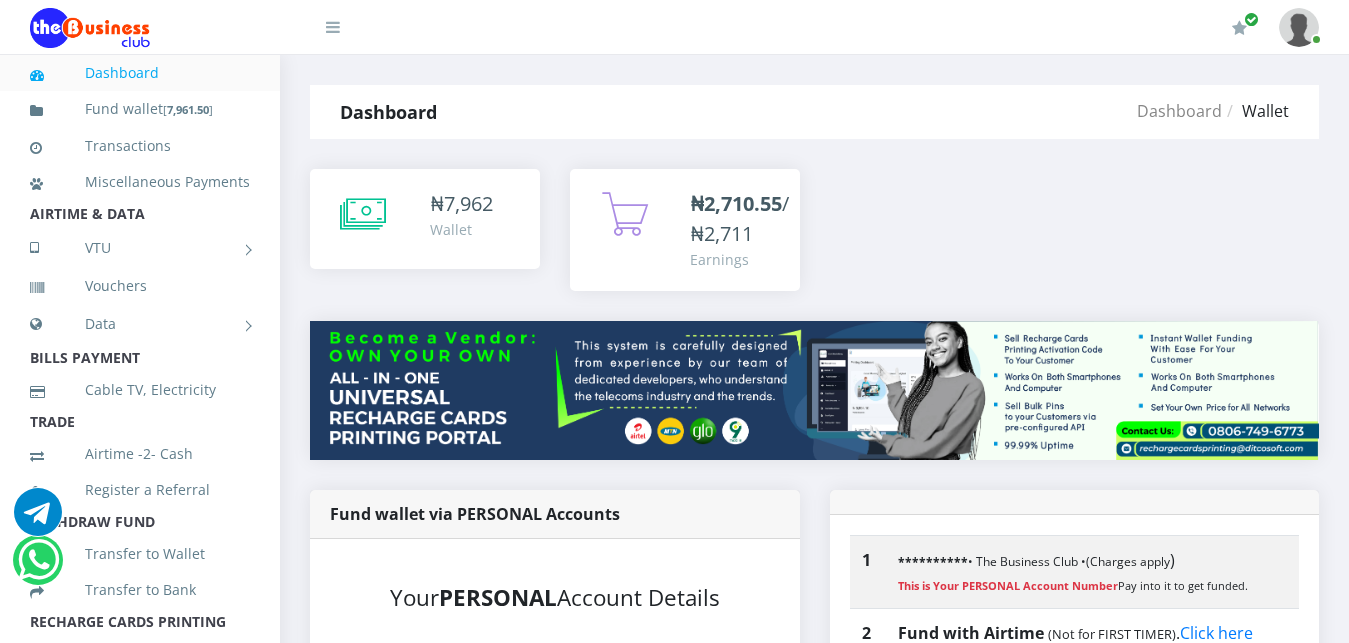scroll, scrollTop: 0, scrollLeft: 0, axis: both 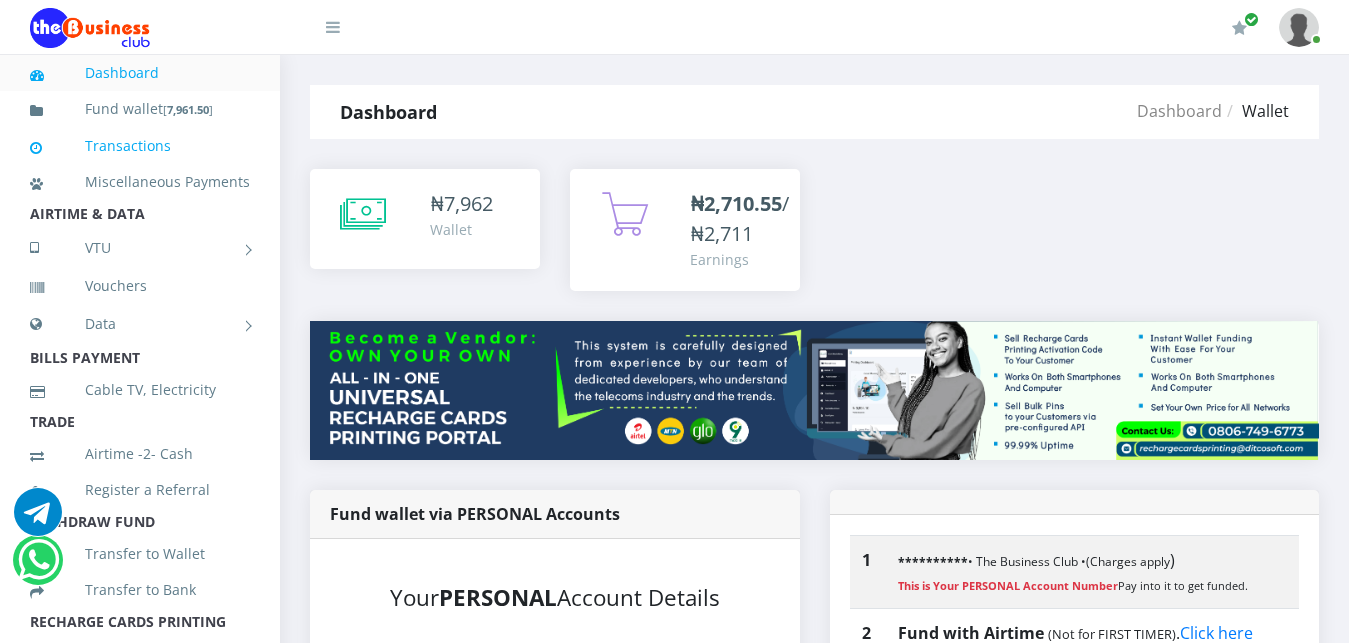 click on "Transactions" at bounding box center [140, 146] 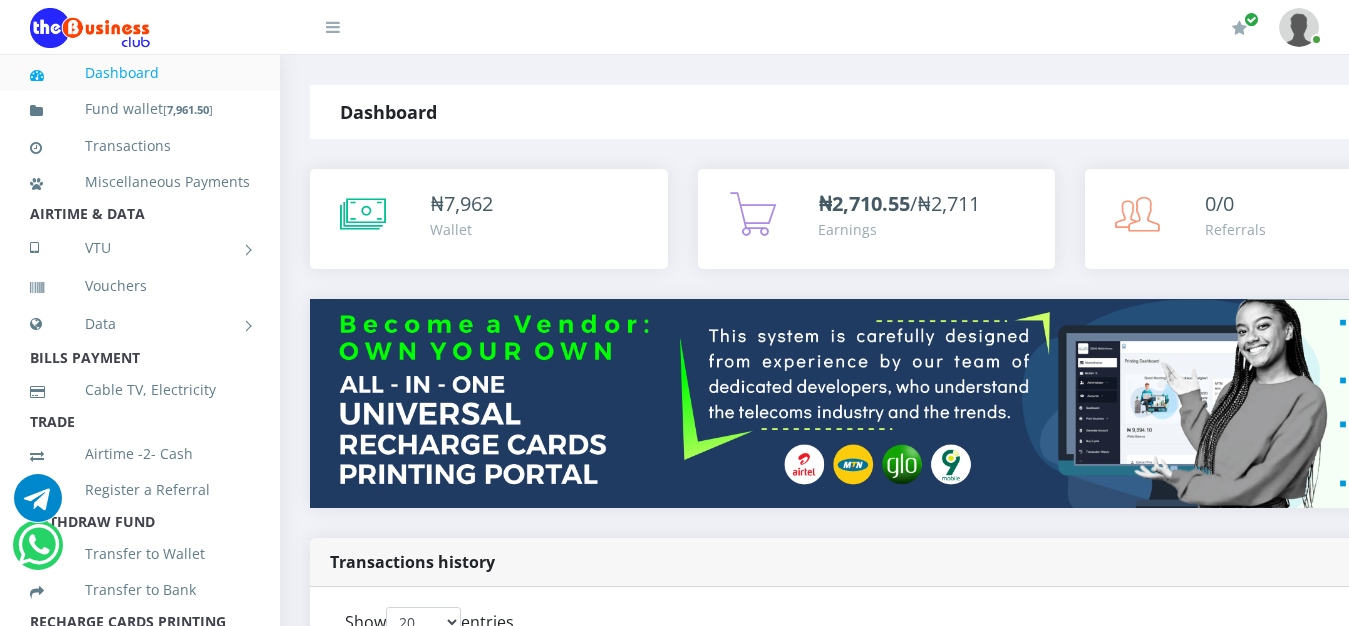 scroll, scrollTop: 0, scrollLeft: 0, axis: both 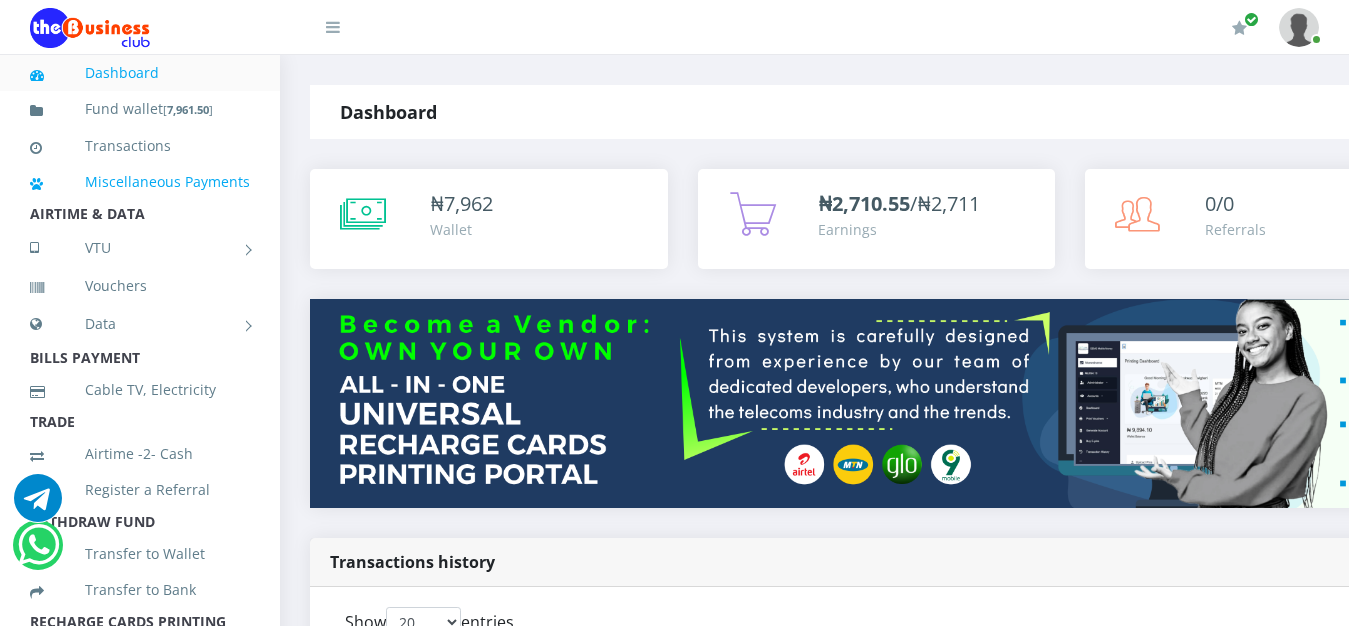 click on "Miscellaneous Payments" at bounding box center [140, 182] 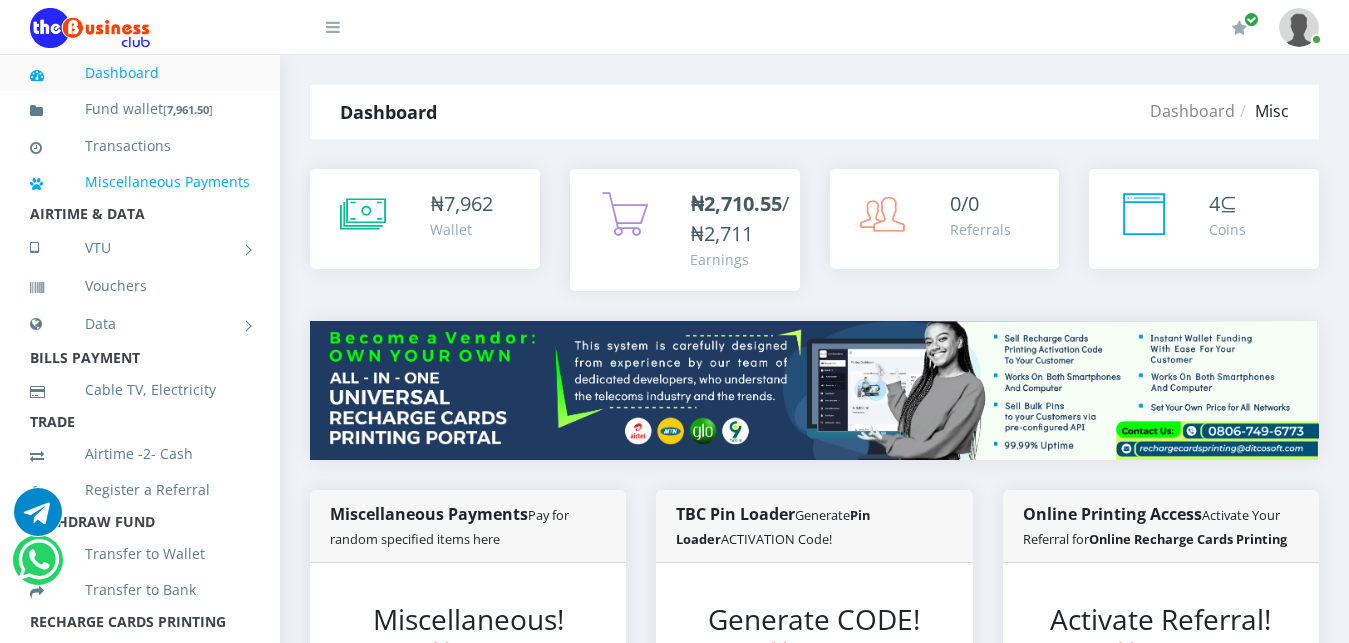 scroll, scrollTop: 0, scrollLeft: 0, axis: both 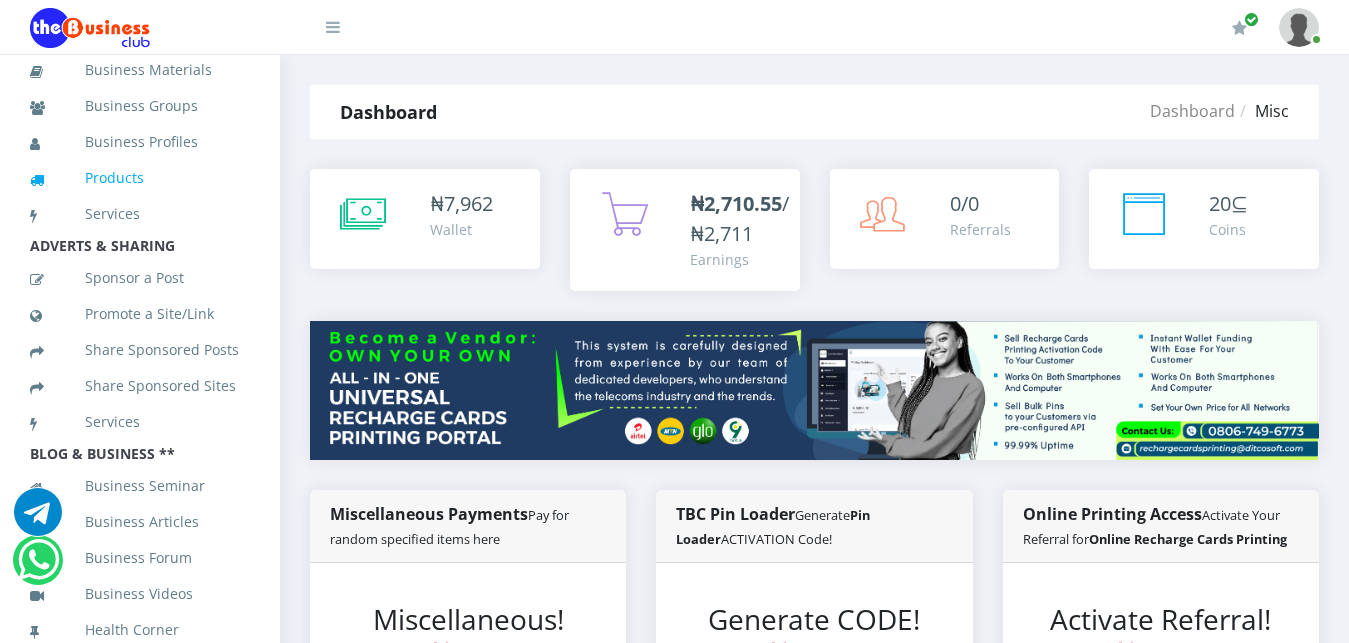click on "Products" at bounding box center (140, 178) 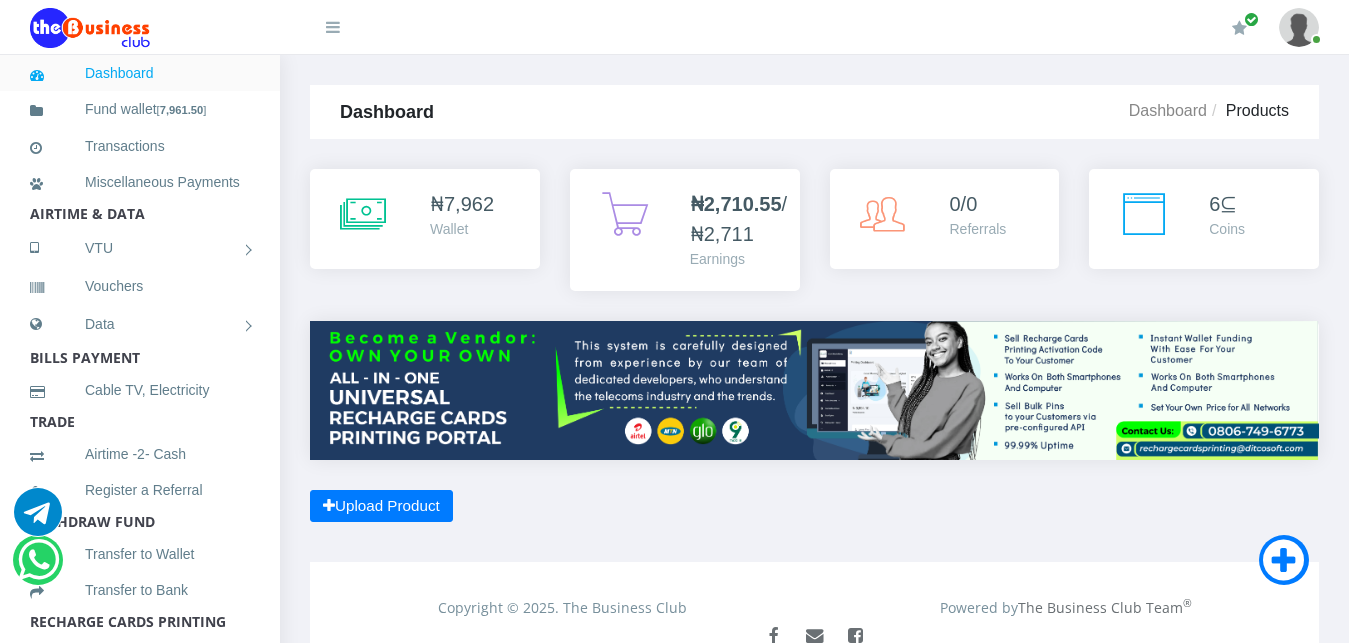 scroll, scrollTop: 0, scrollLeft: 0, axis: both 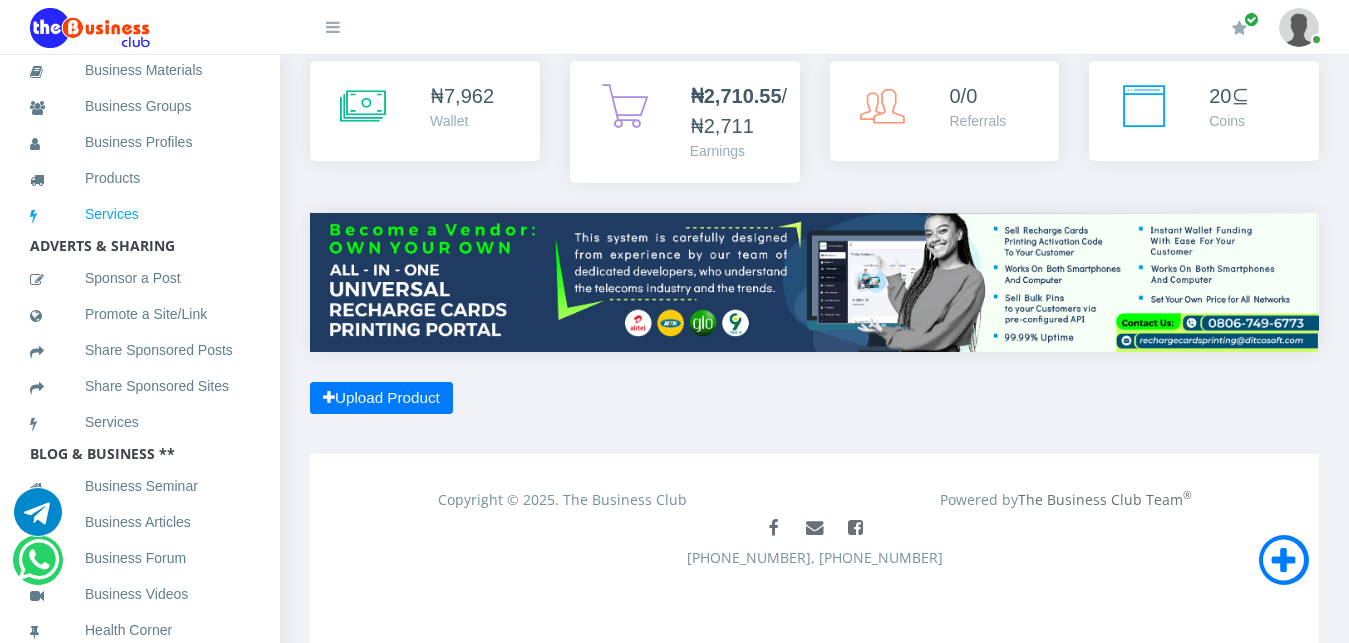 click on "Services" at bounding box center (140, 214) 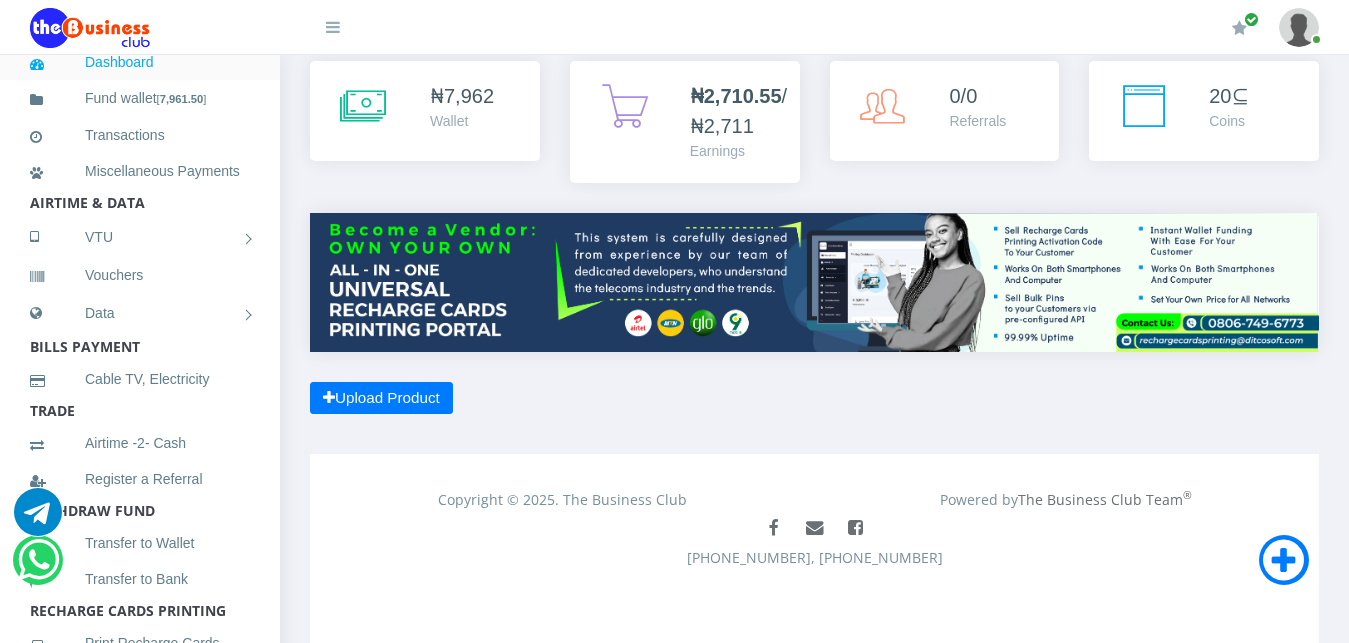 scroll, scrollTop: 0, scrollLeft: 0, axis: both 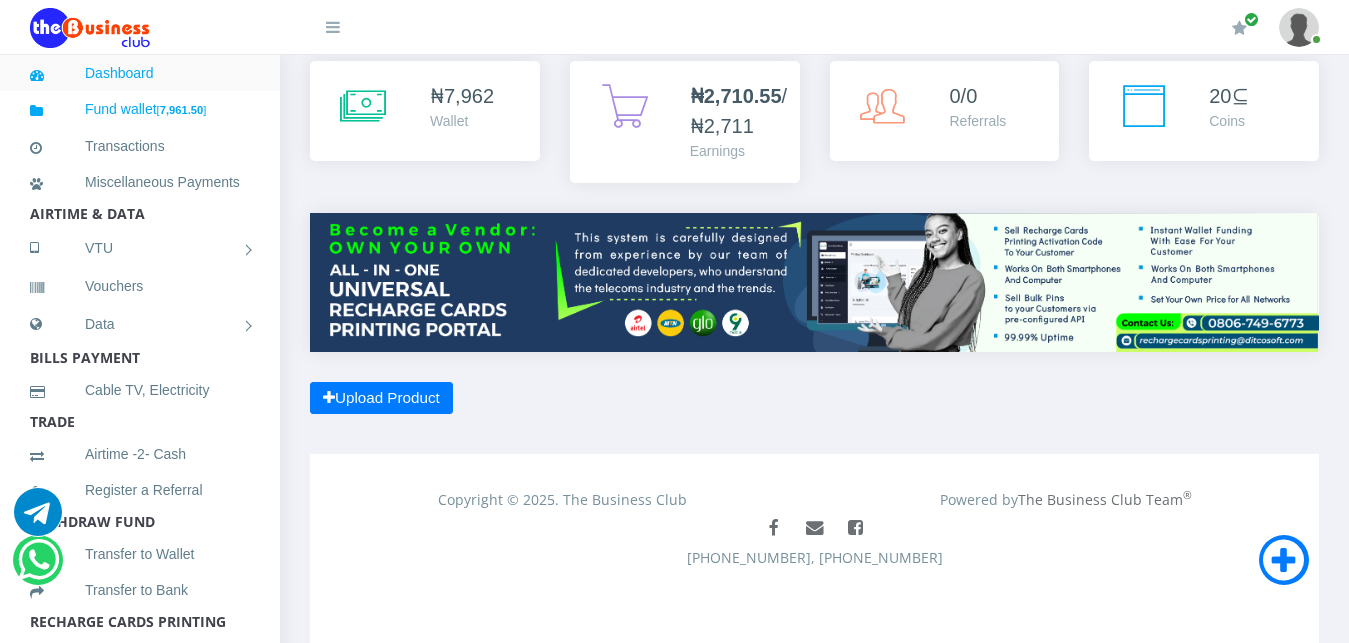 click on "Fund wallet  [ 7,961.50 ]" at bounding box center [140, 109] 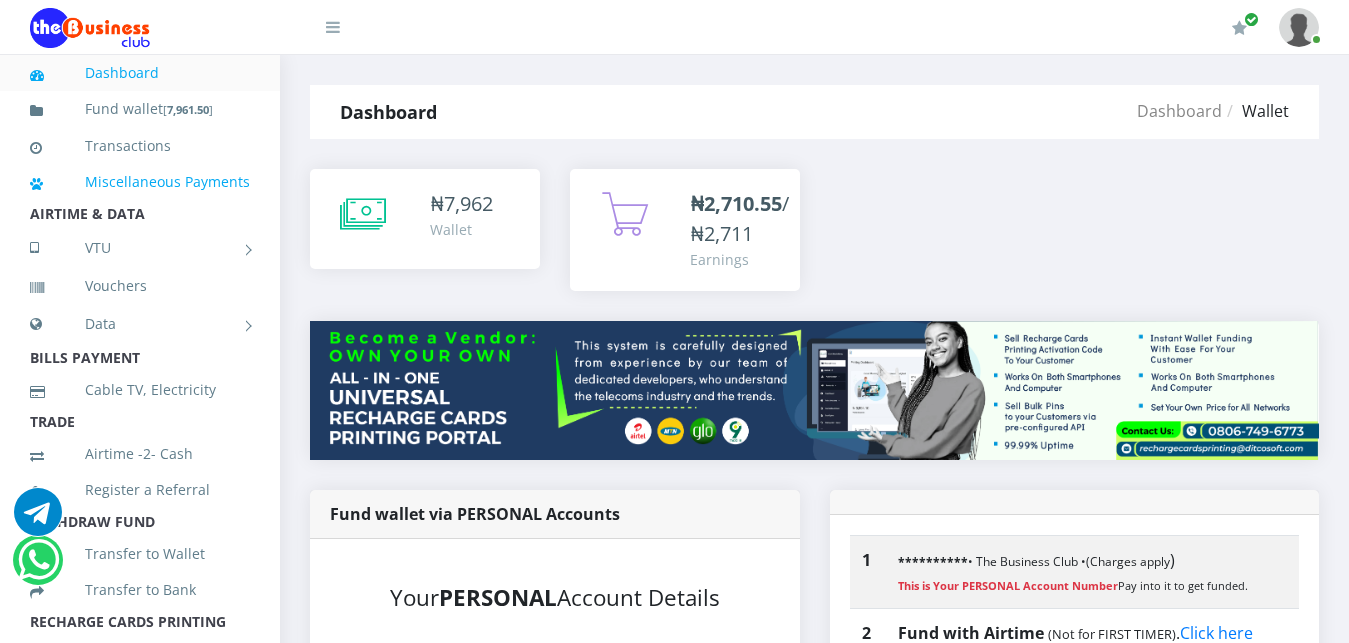 scroll, scrollTop: 0, scrollLeft: 0, axis: both 